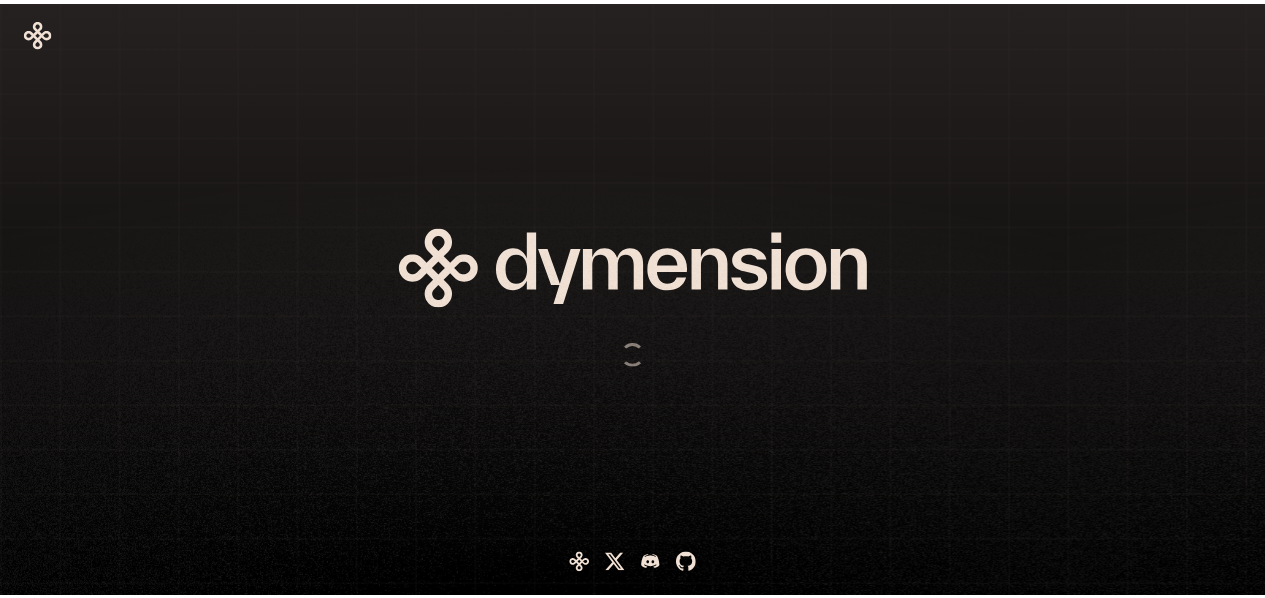 scroll, scrollTop: 0, scrollLeft: 0, axis: both 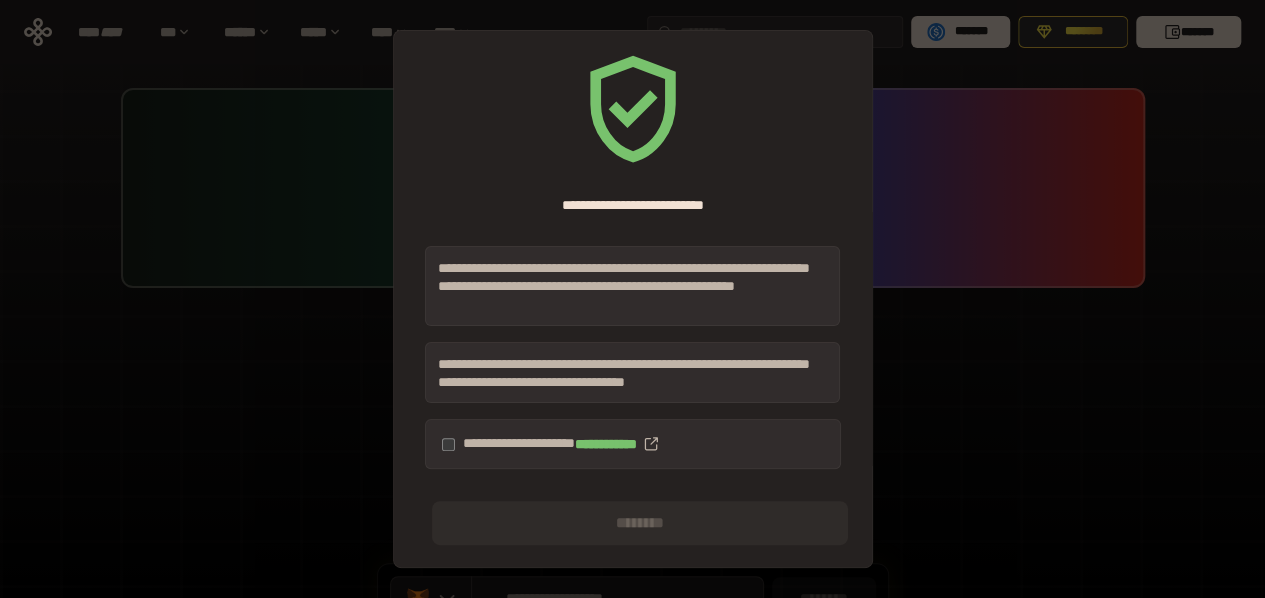click on "**********" at bounding box center [633, 444] 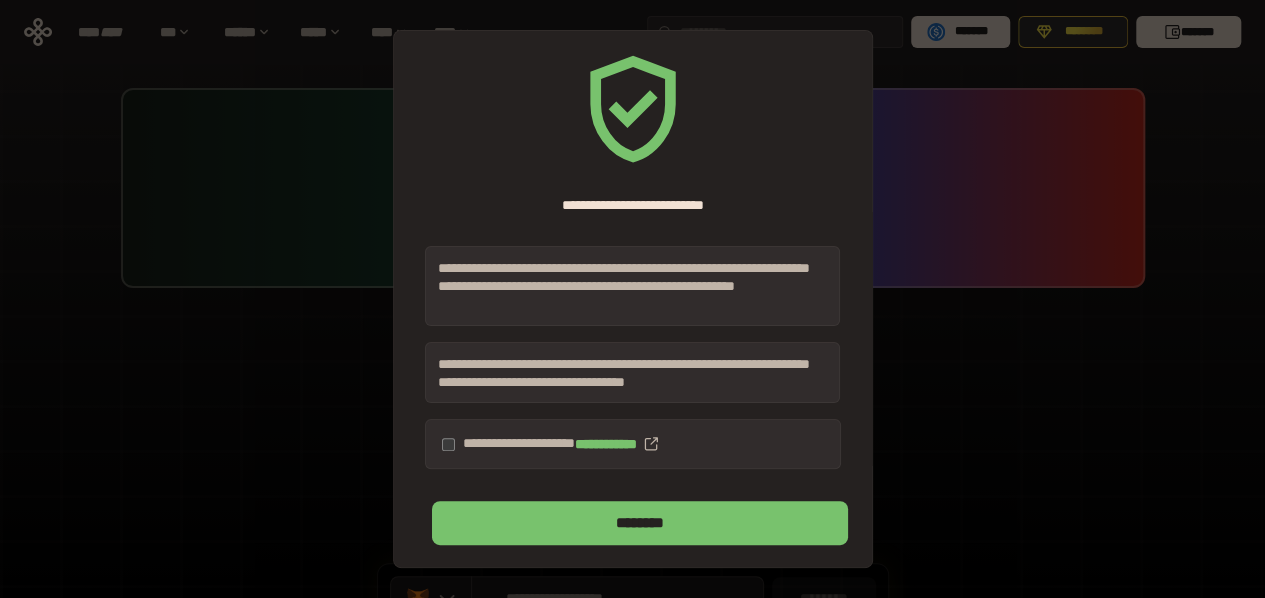 click on "********" at bounding box center (639, 523) 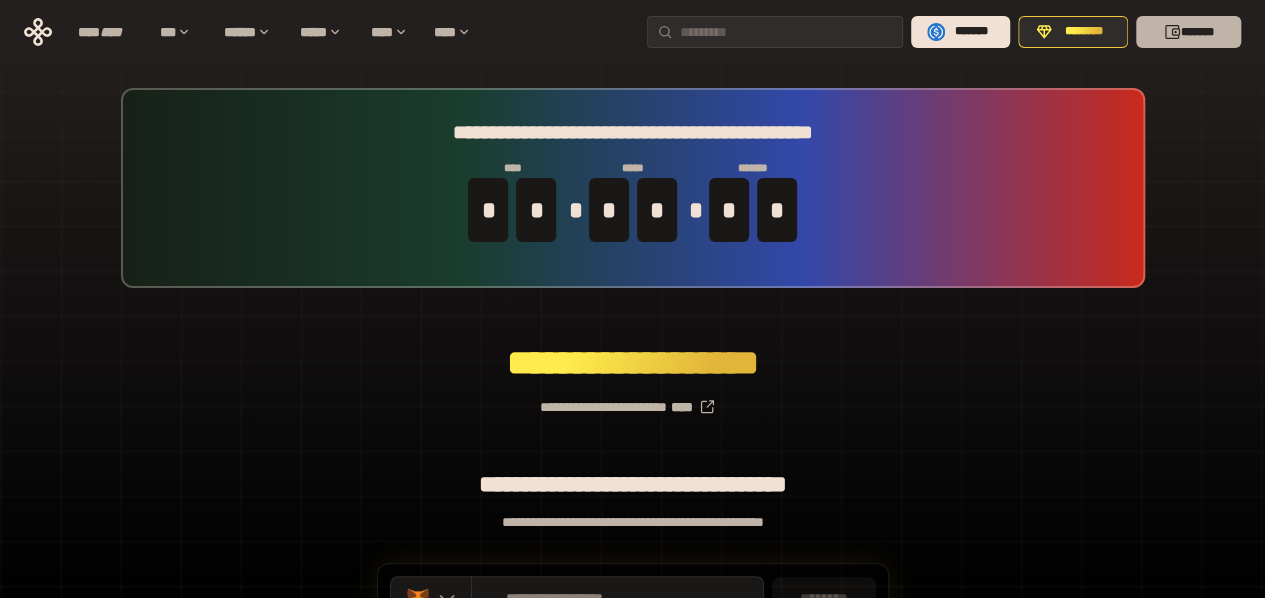 click on "*******" at bounding box center [1188, 32] 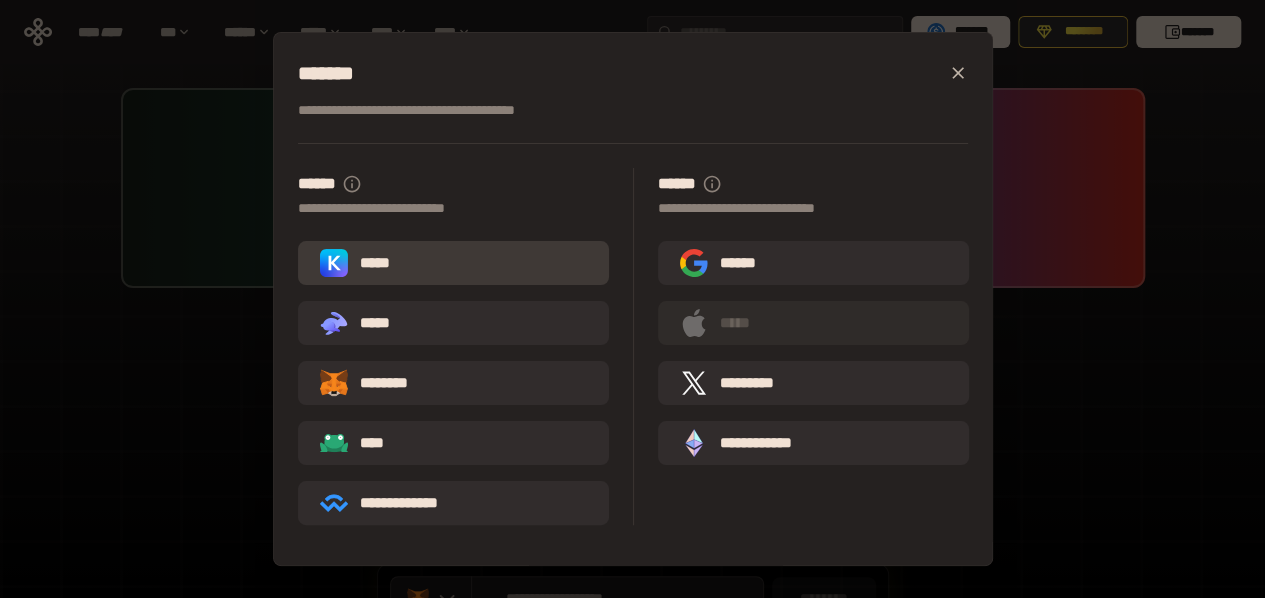 click on "*****" at bounding box center [359, 263] 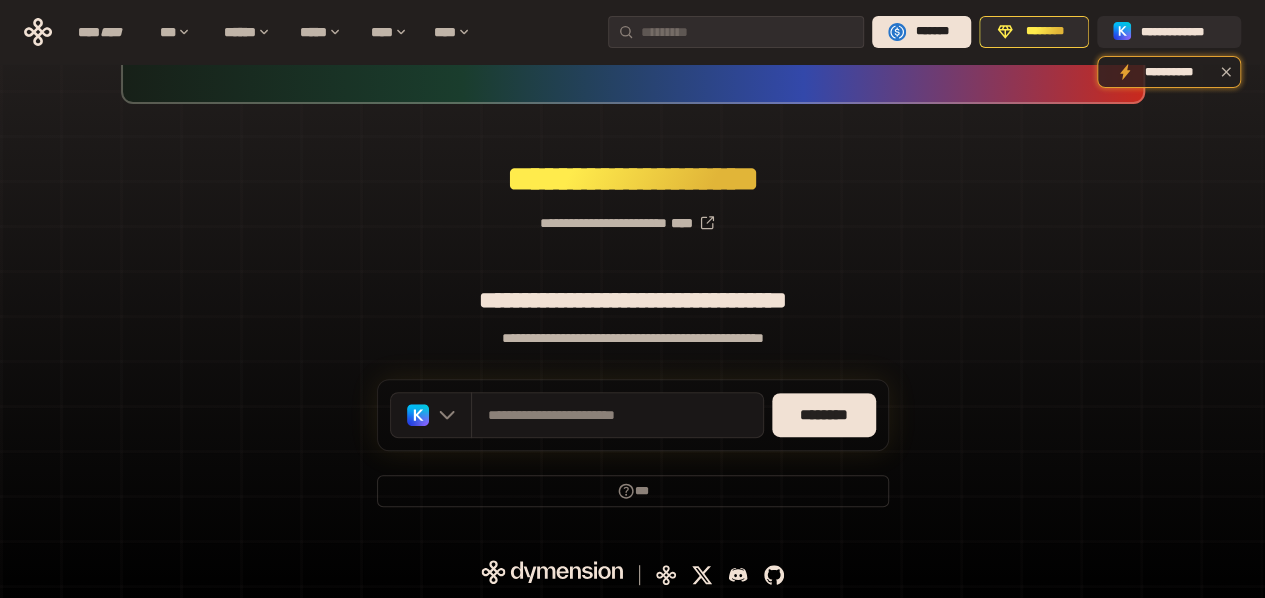 scroll, scrollTop: 184, scrollLeft: 0, axis: vertical 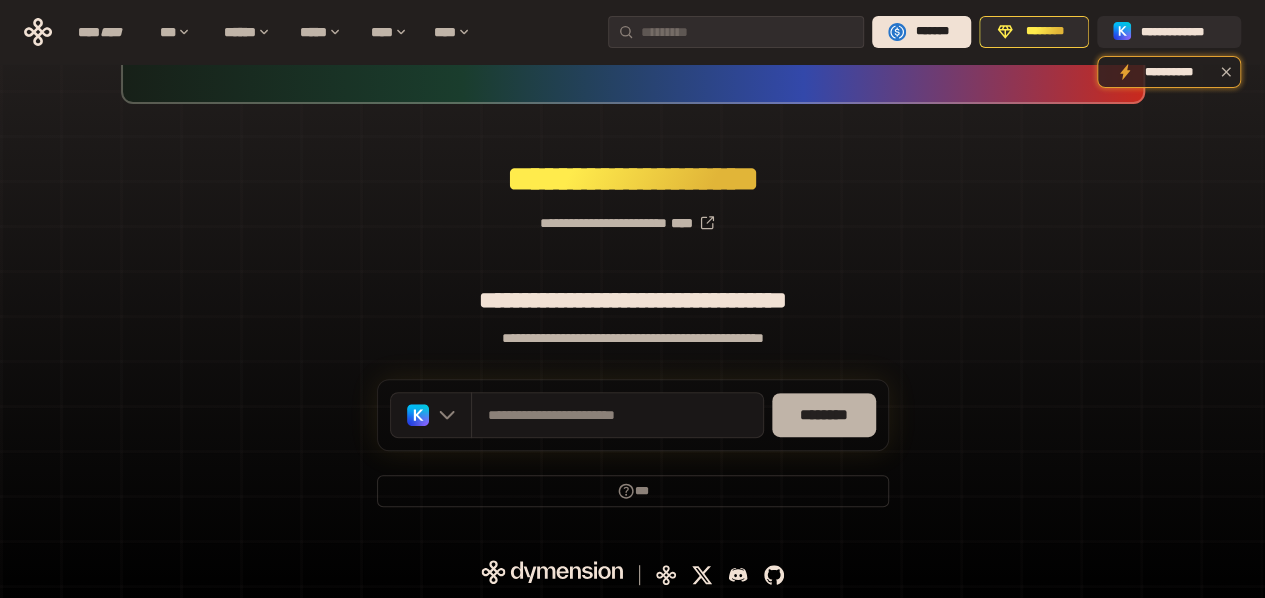 click on "********" at bounding box center [824, 415] 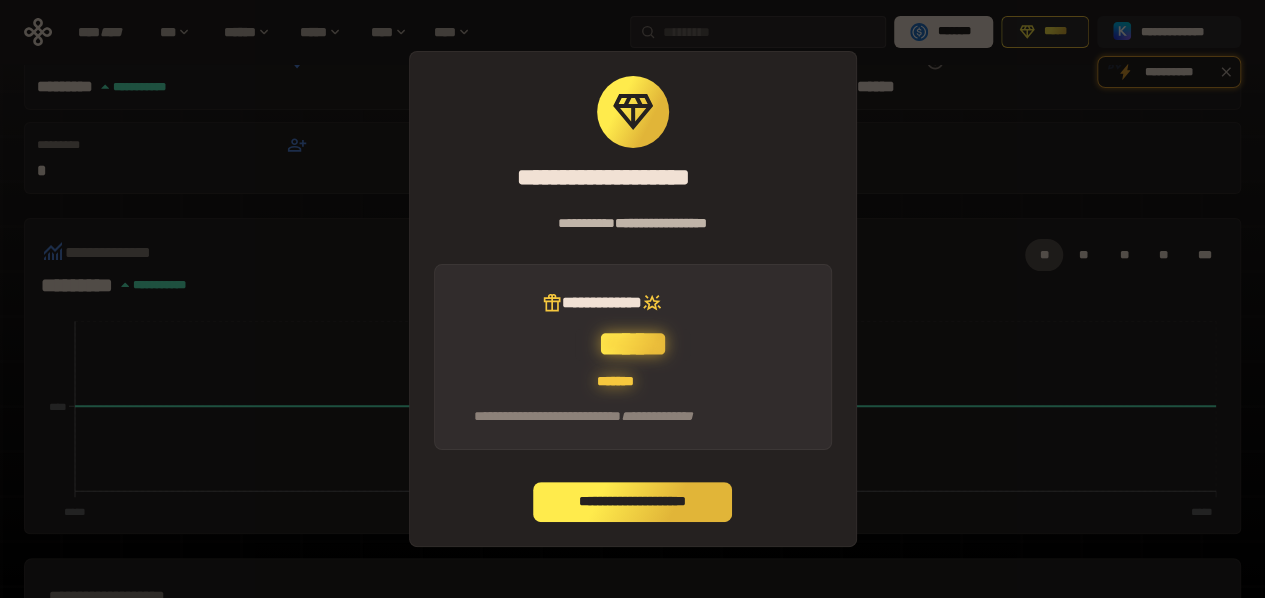 click on "**********" at bounding box center [633, 502] 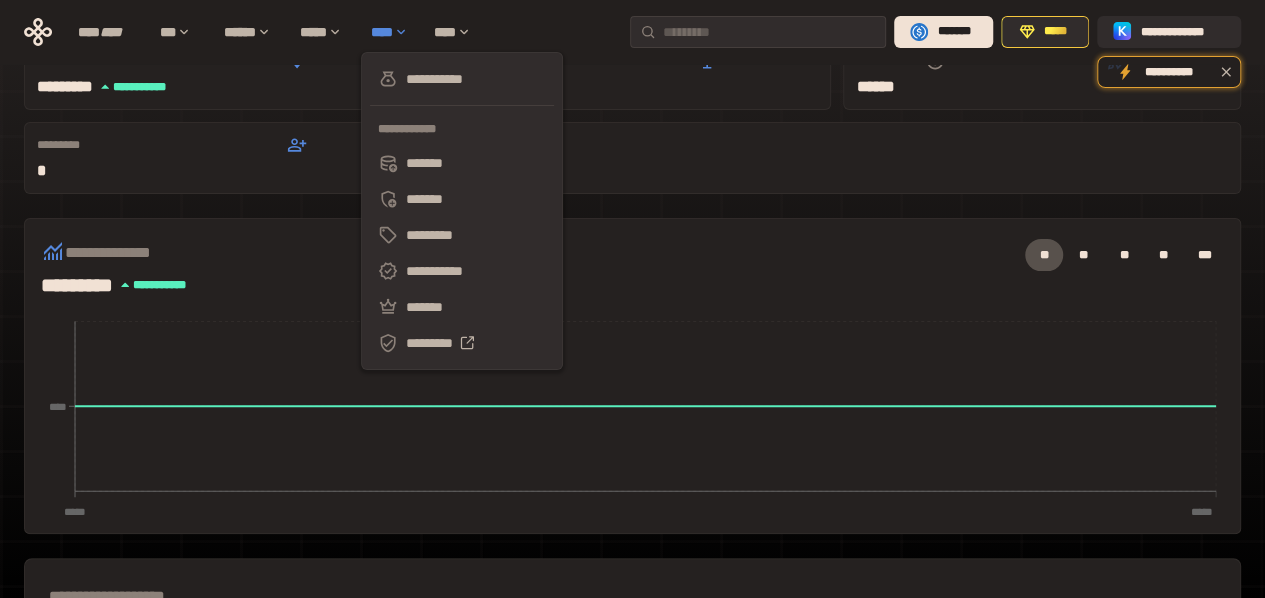 click on "****" at bounding box center (392, 32) 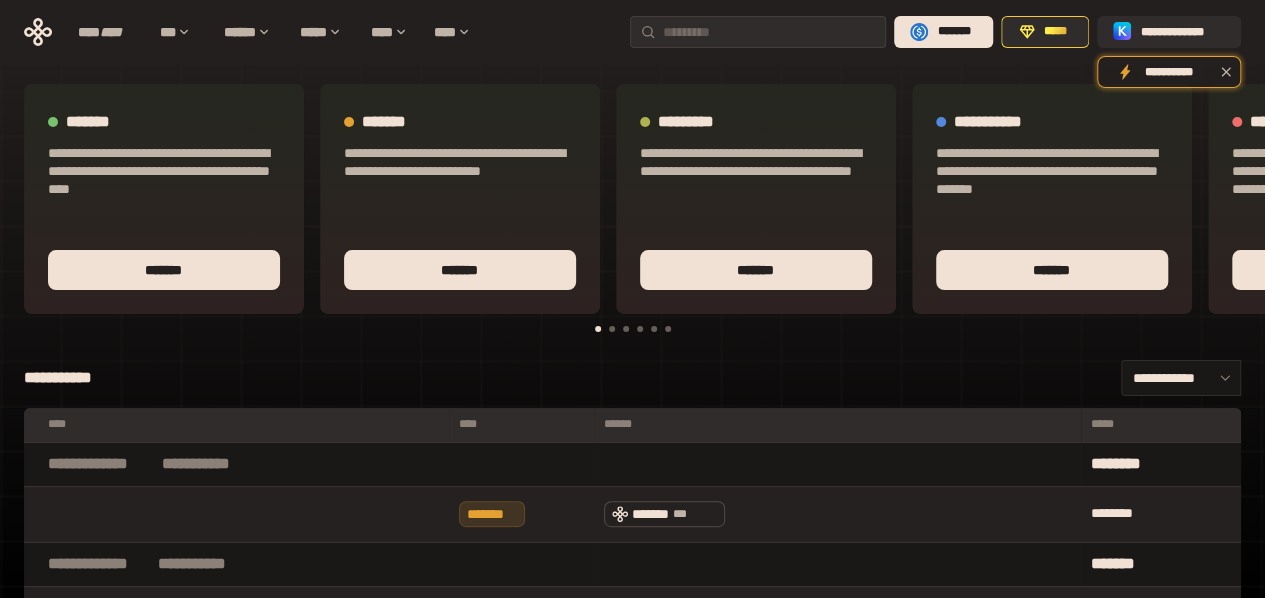 scroll, scrollTop: 184, scrollLeft: 0, axis: vertical 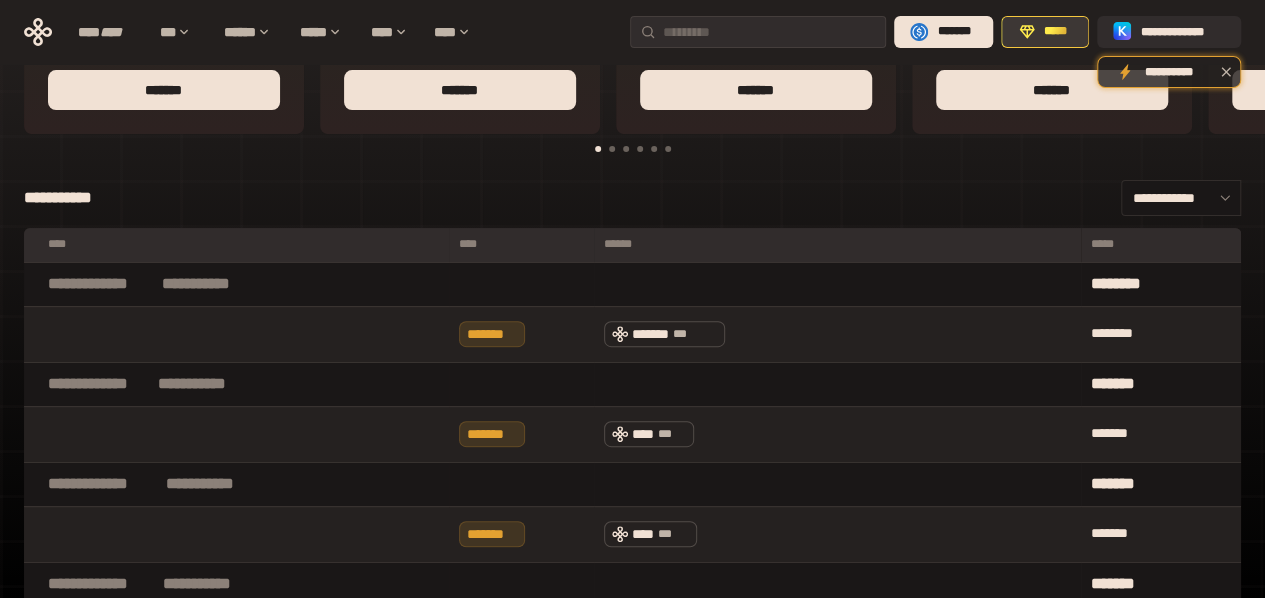 click on "*****" at bounding box center [1056, 32] 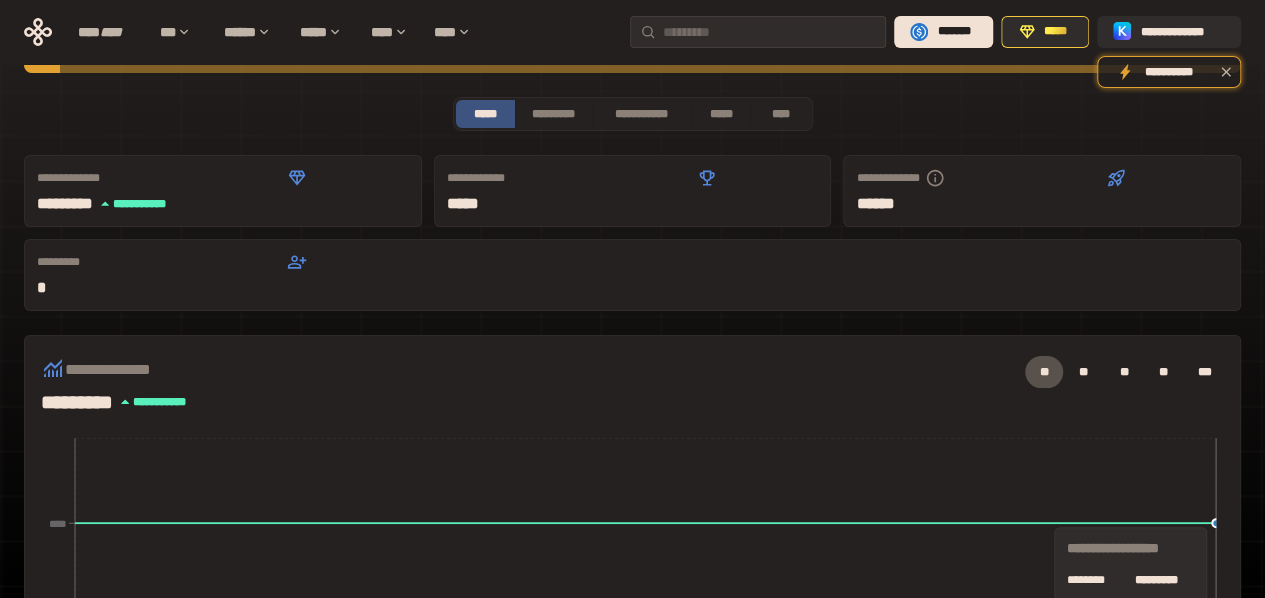 scroll, scrollTop: 0, scrollLeft: 0, axis: both 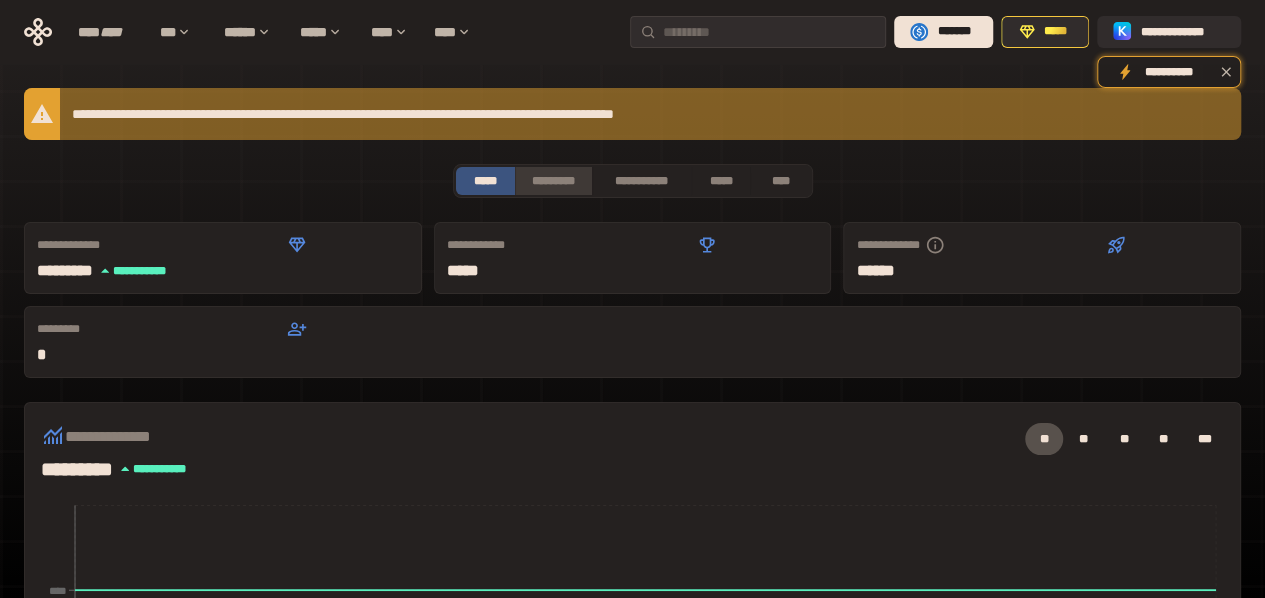 click on "*********" at bounding box center (553, 181) 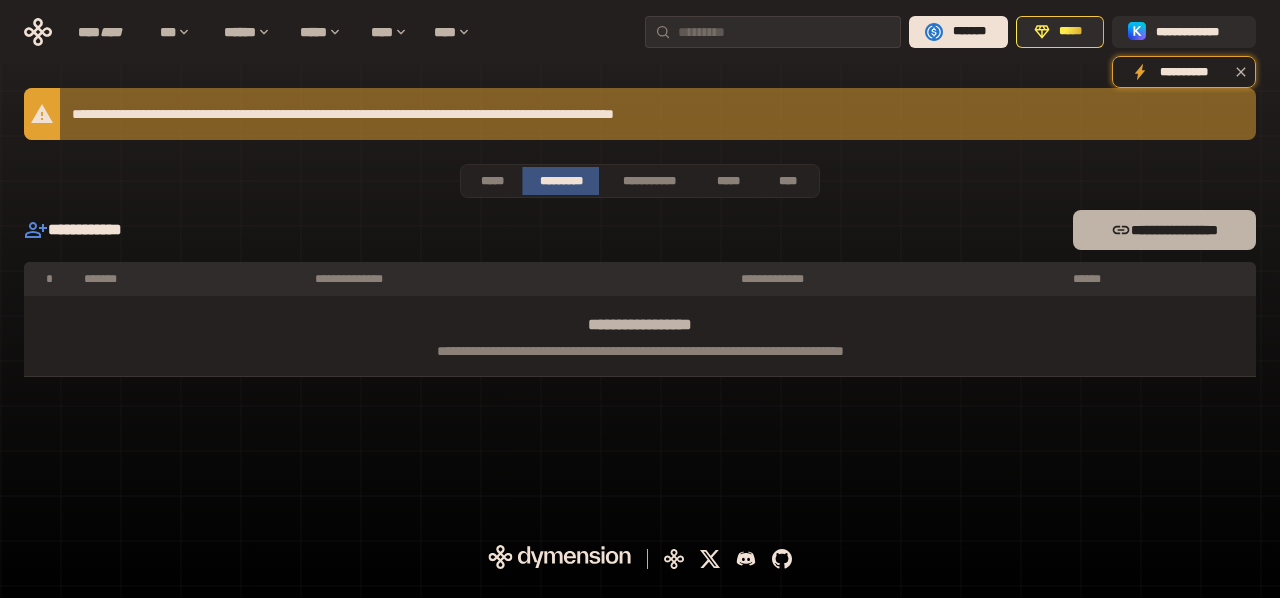click 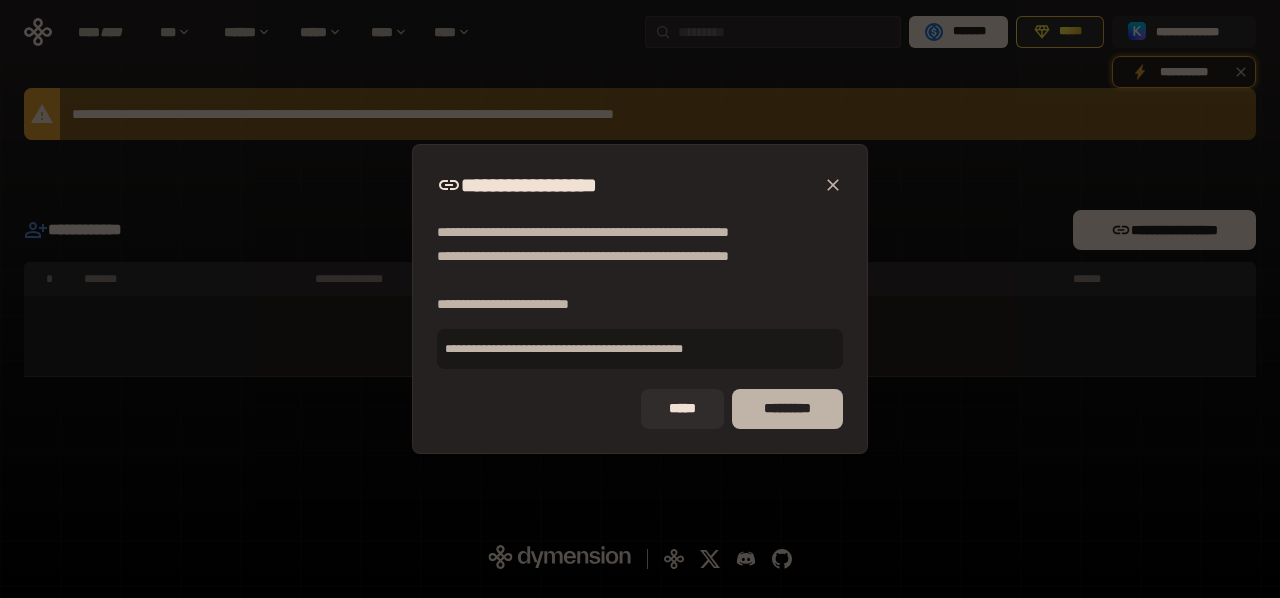 click on "*********" at bounding box center (787, 409) 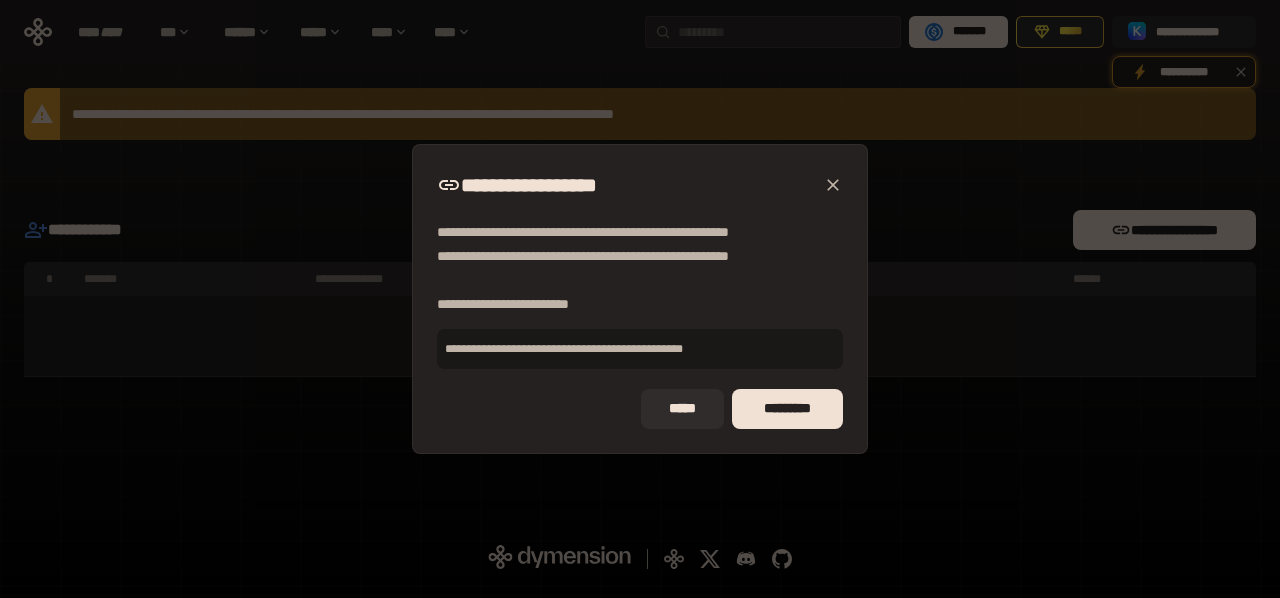 click 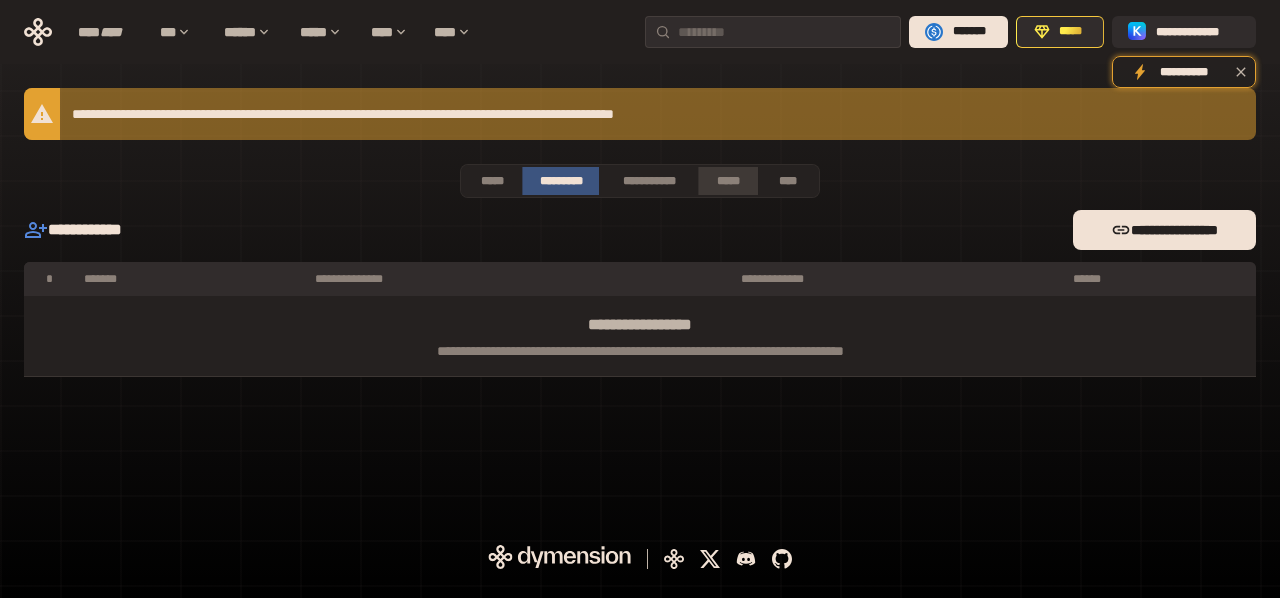 click on "*****" at bounding box center [728, 181] 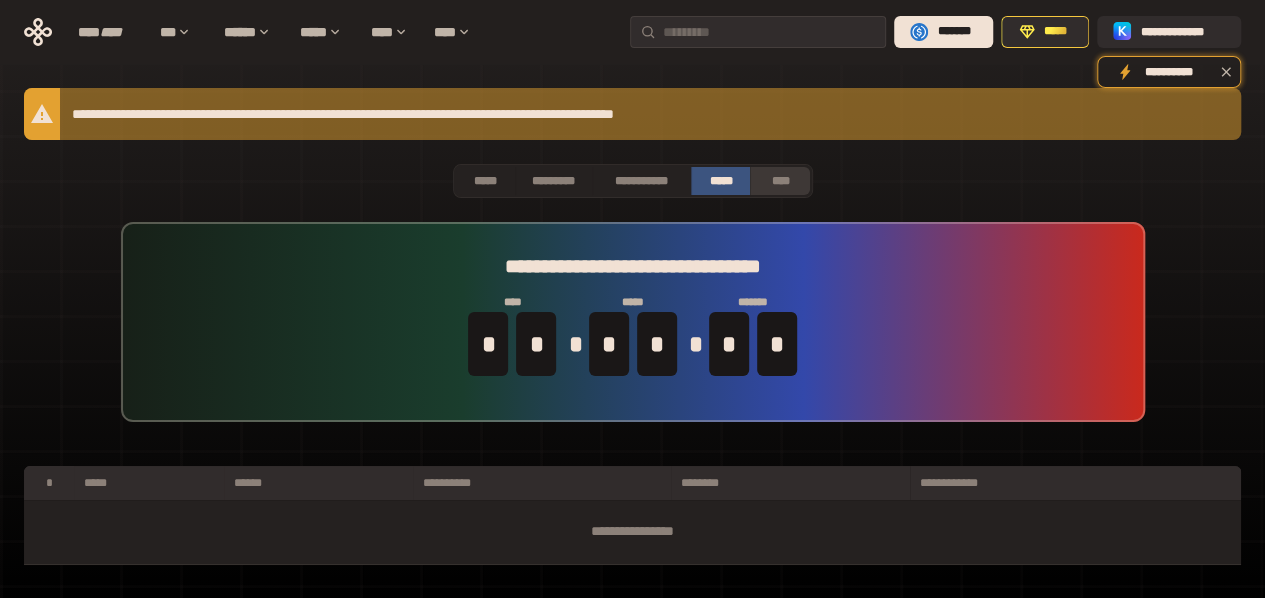 click on "****" at bounding box center (780, 181) 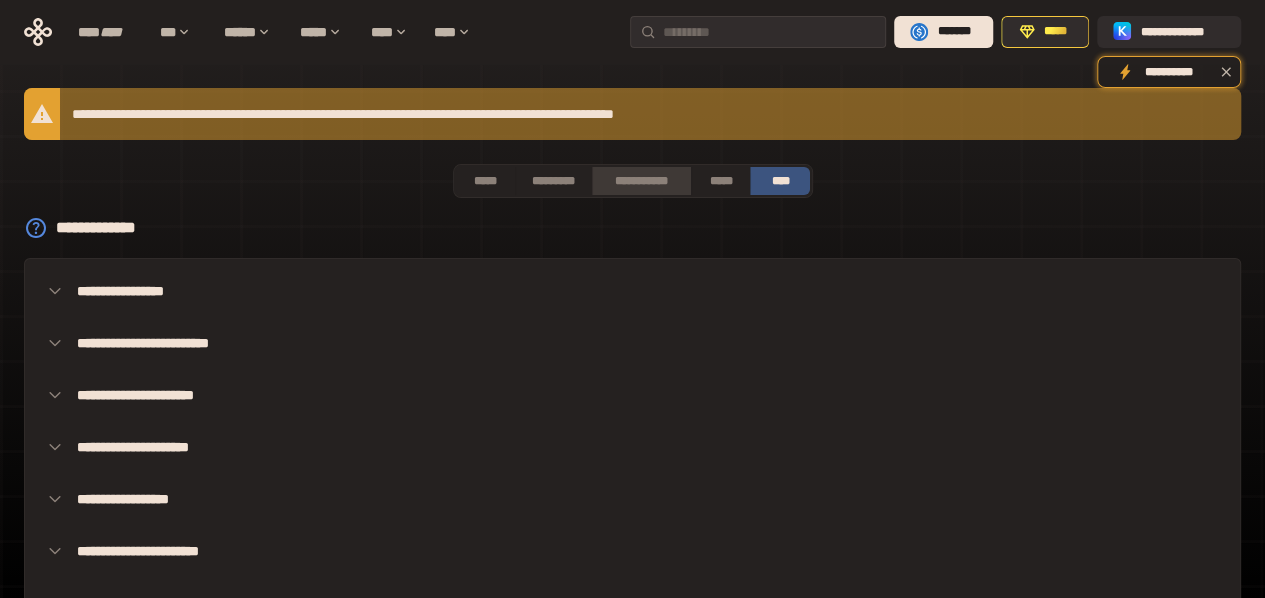 click on "**********" at bounding box center [641, 181] 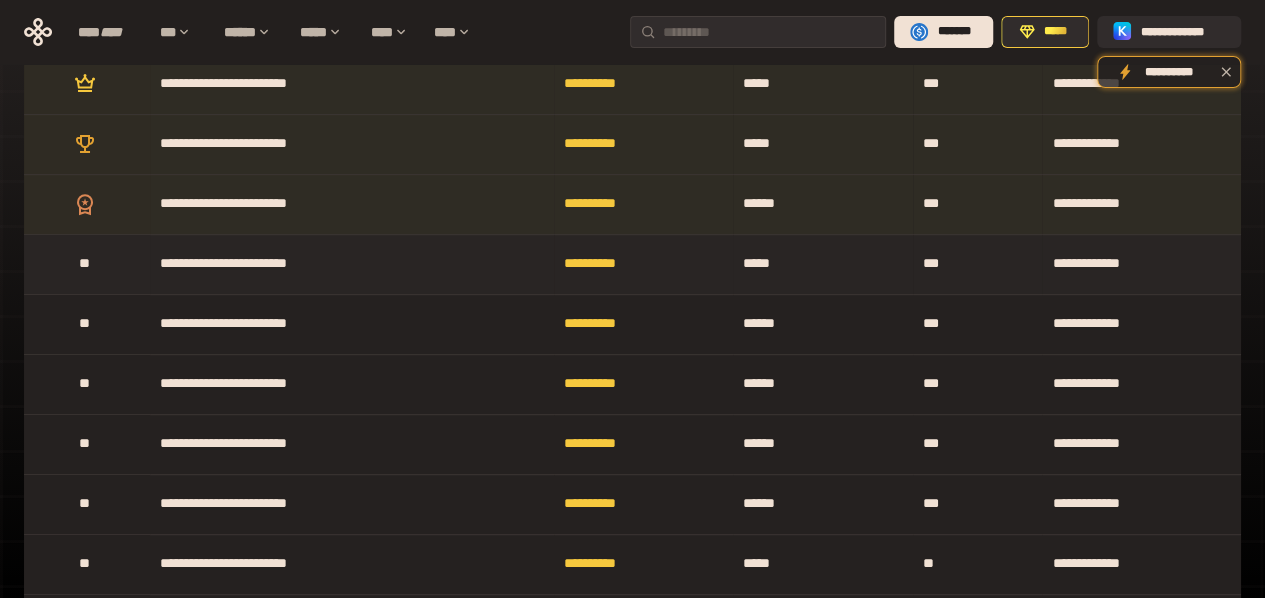 scroll, scrollTop: 300, scrollLeft: 0, axis: vertical 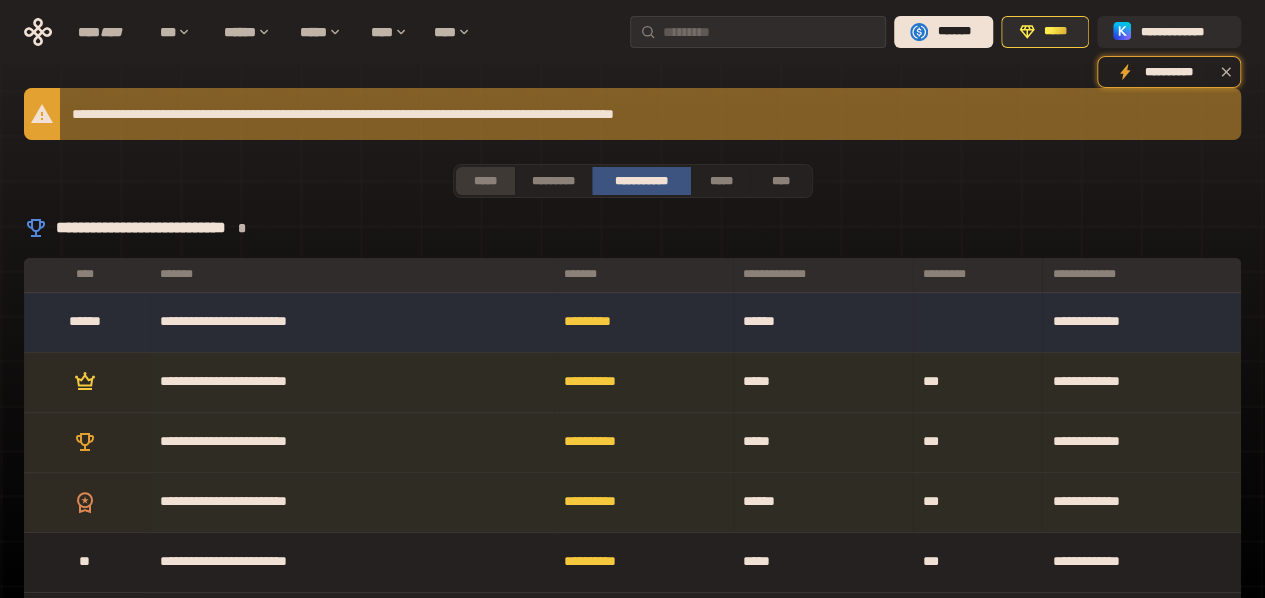 click on "*****" at bounding box center [485, 181] 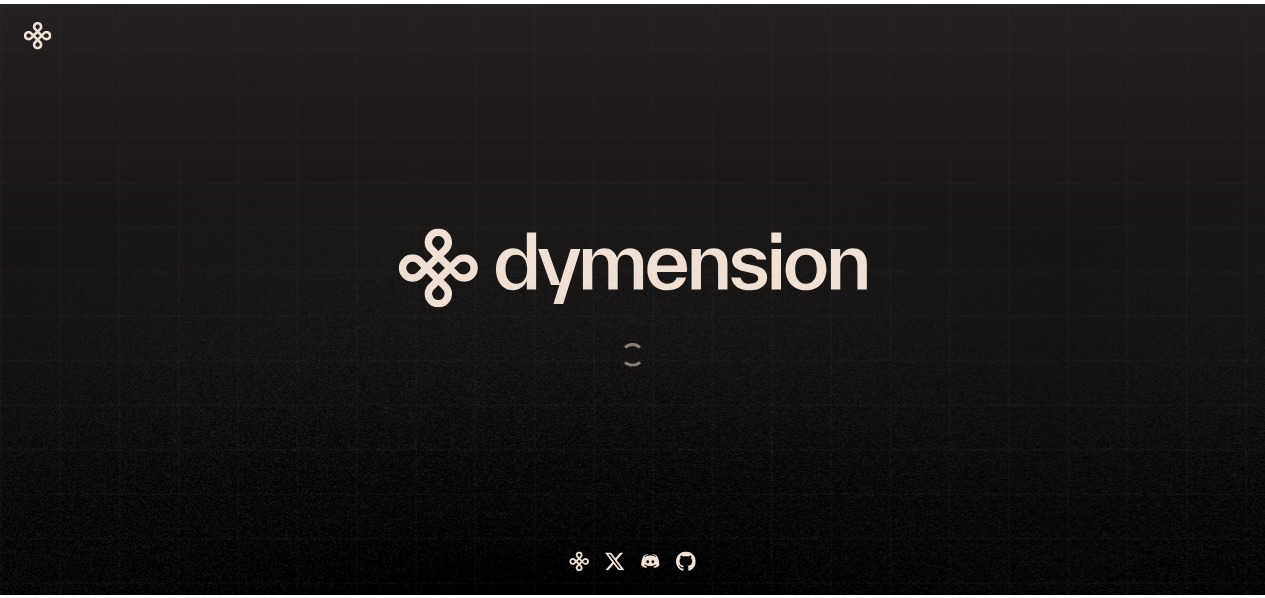 scroll, scrollTop: 0, scrollLeft: 0, axis: both 